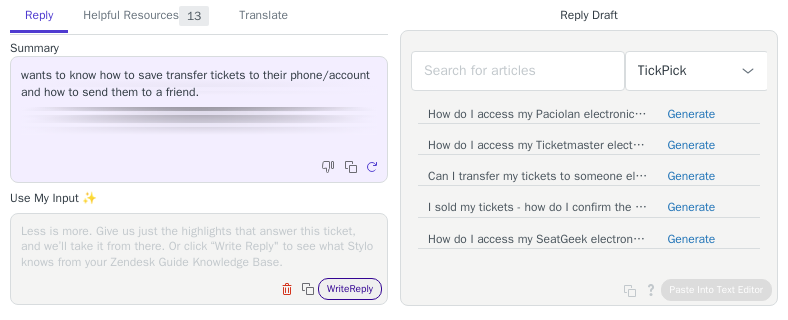 scroll, scrollTop: 0, scrollLeft: 0, axis: both 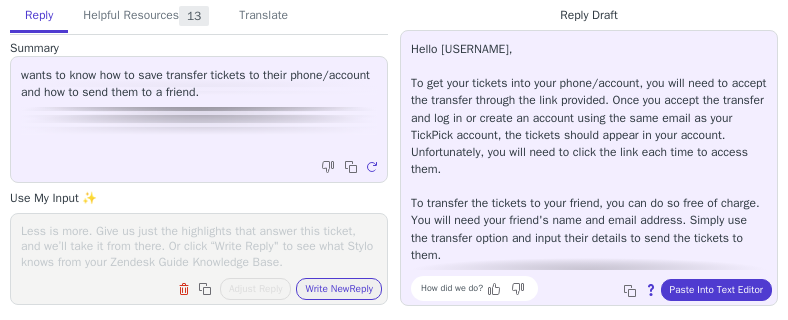 click at bounding box center (199, 246) 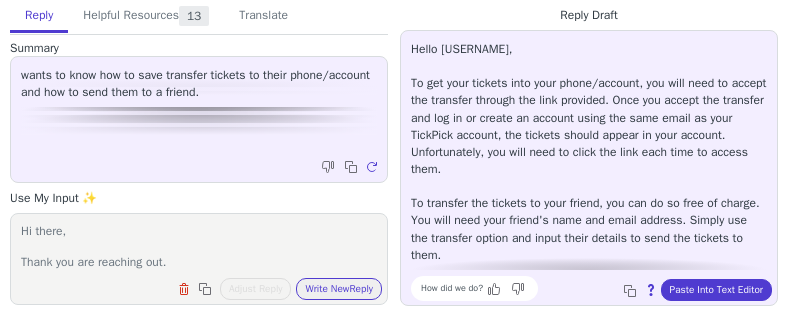 scroll, scrollTop: 78, scrollLeft: 0, axis: vertical 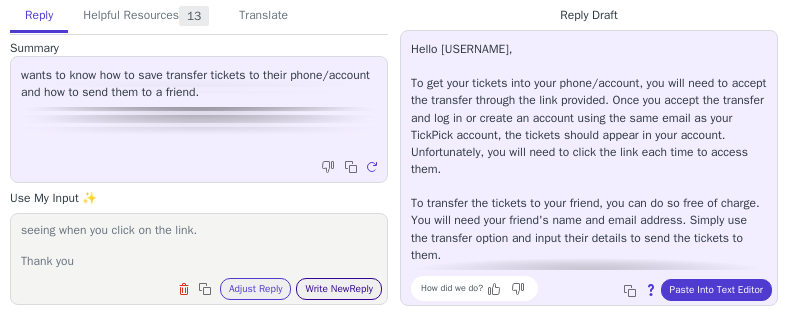 type on "Hi there,
Thank you are reaching out.
Could you please provide us with a screenshot of what you are seeing when you click on the link.
Thank you" 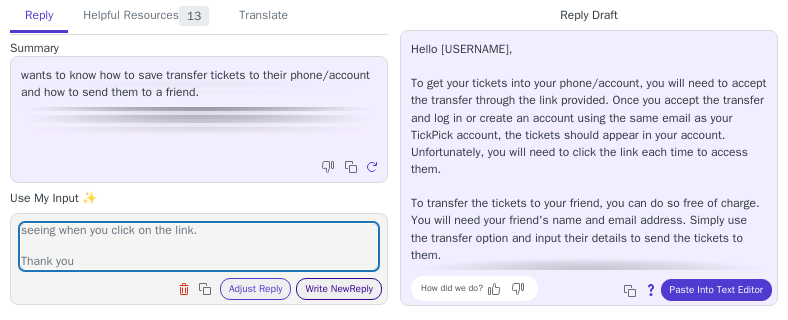 click on "Write New  Reply" at bounding box center (339, 289) 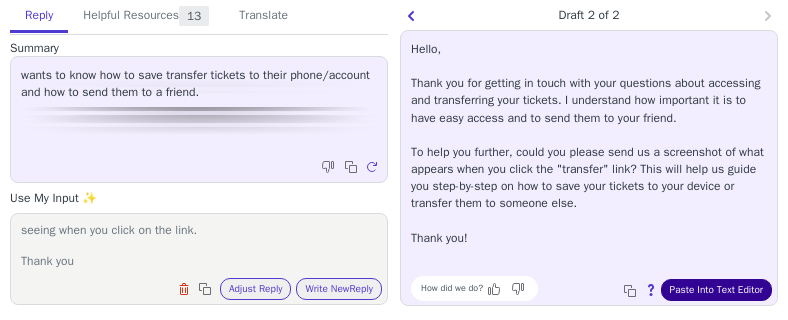click on "Paste Into Text Editor" at bounding box center [716, 290] 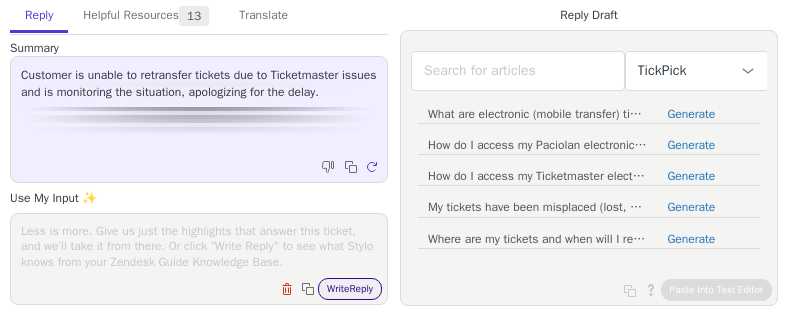 scroll, scrollTop: 0, scrollLeft: 0, axis: both 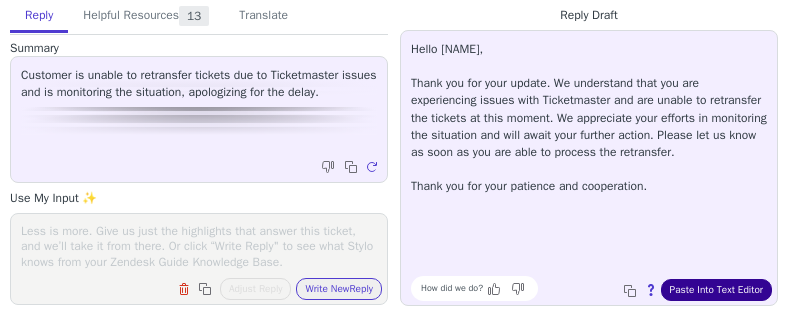 click on "Paste Into Text Editor" at bounding box center [716, 290] 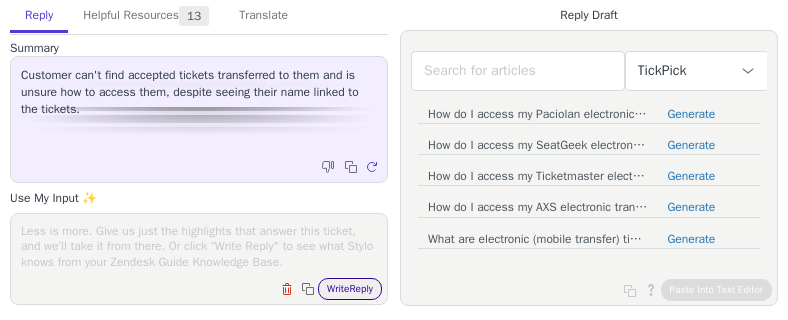 scroll, scrollTop: 0, scrollLeft: 0, axis: both 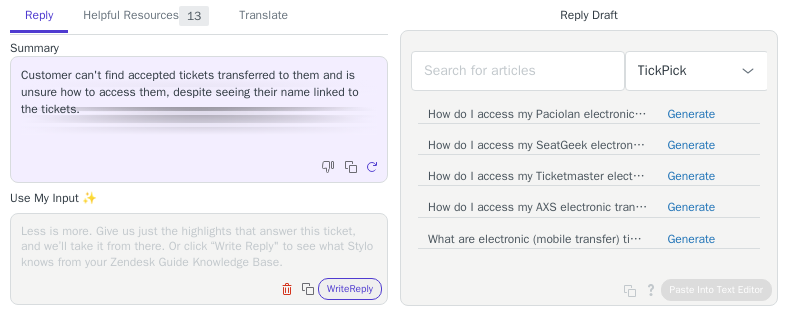 click on "Clear field Copy to clipboard Write  Reply" at bounding box center (209, 287) 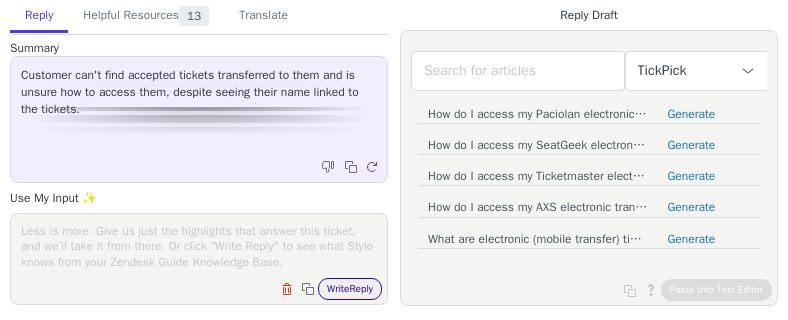 click on "Write  Reply" at bounding box center [350, 289] 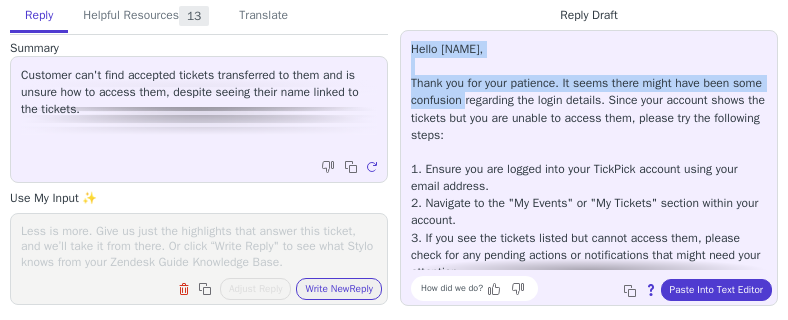 drag, startPoint x: 497, startPoint y: 101, endPoint x: 401, endPoint y: 48, distance: 109.65856 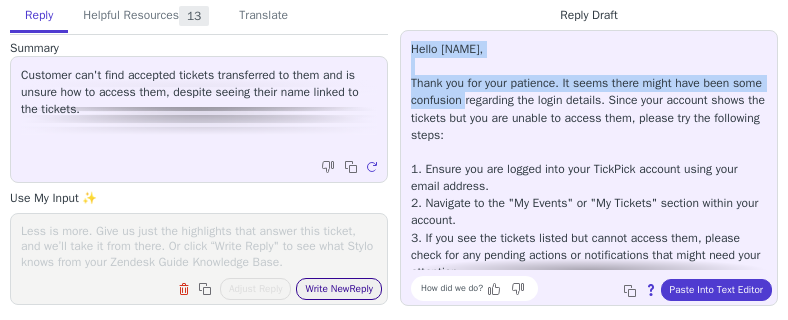 click on "Write New  Reply" at bounding box center (339, 289) 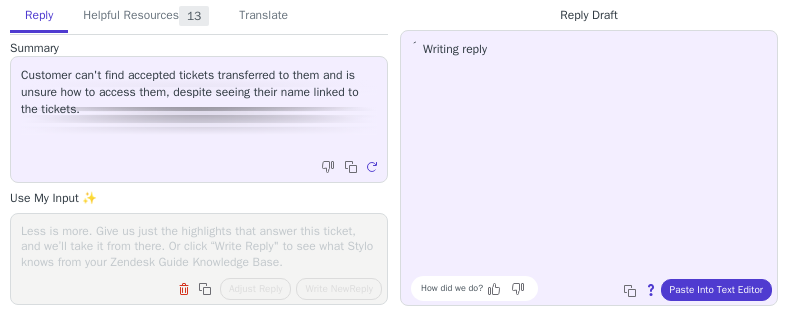 click on "Clear field Copy to clipboard Adjust Reply Use input to adjust reply draft Write New  Reply" at bounding box center (199, 259) 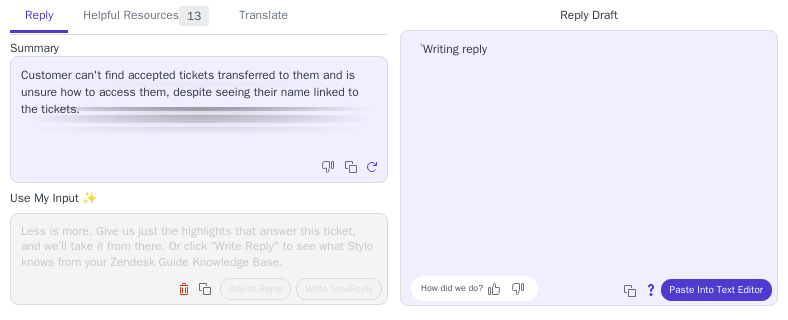 click at bounding box center (199, 246) 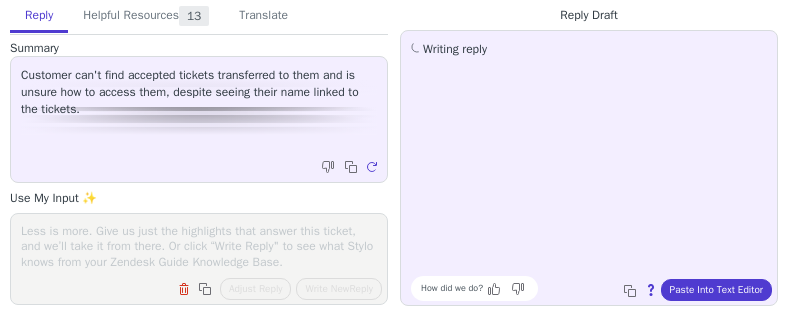paste on "Hello [NAME],
Thank you for your patience. It seems there might have been some confusion with sending the ticket.
In order for you to receive the ticket the person that sent you the tickets need to send them an ticketmaster" 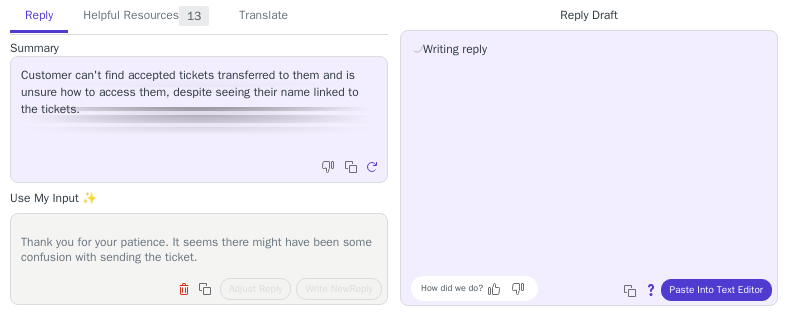 scroll, scrollTop: 0, scrollLeft: 0, axis: both 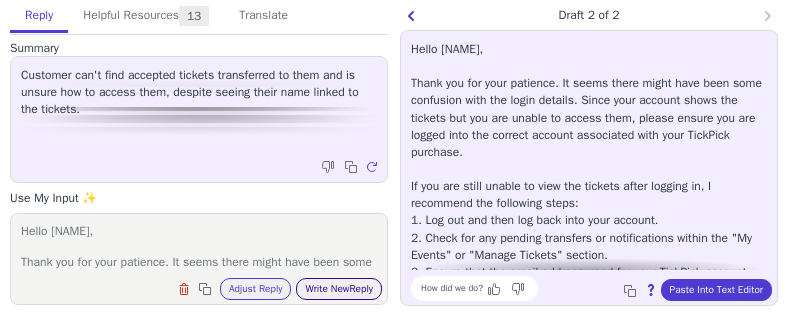 type on "Hello [NAME],
Thank you for your patience. It seems there might have been some confusion with sending the ticket.
In order for you to receive the ticket the person that sent you the tickets need to send them an ticketmaster" 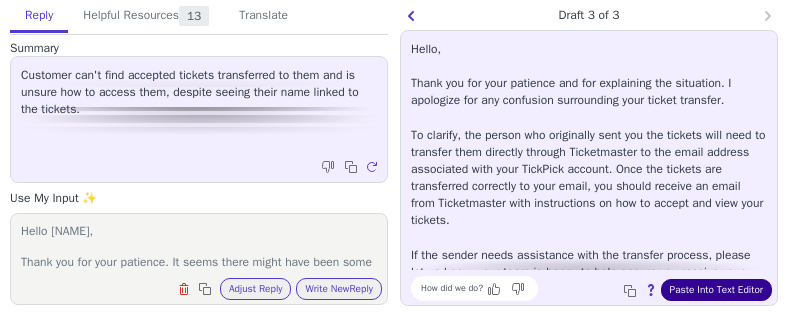 click on "Paste Into Text Editor" at bounding box center [716, 290] 